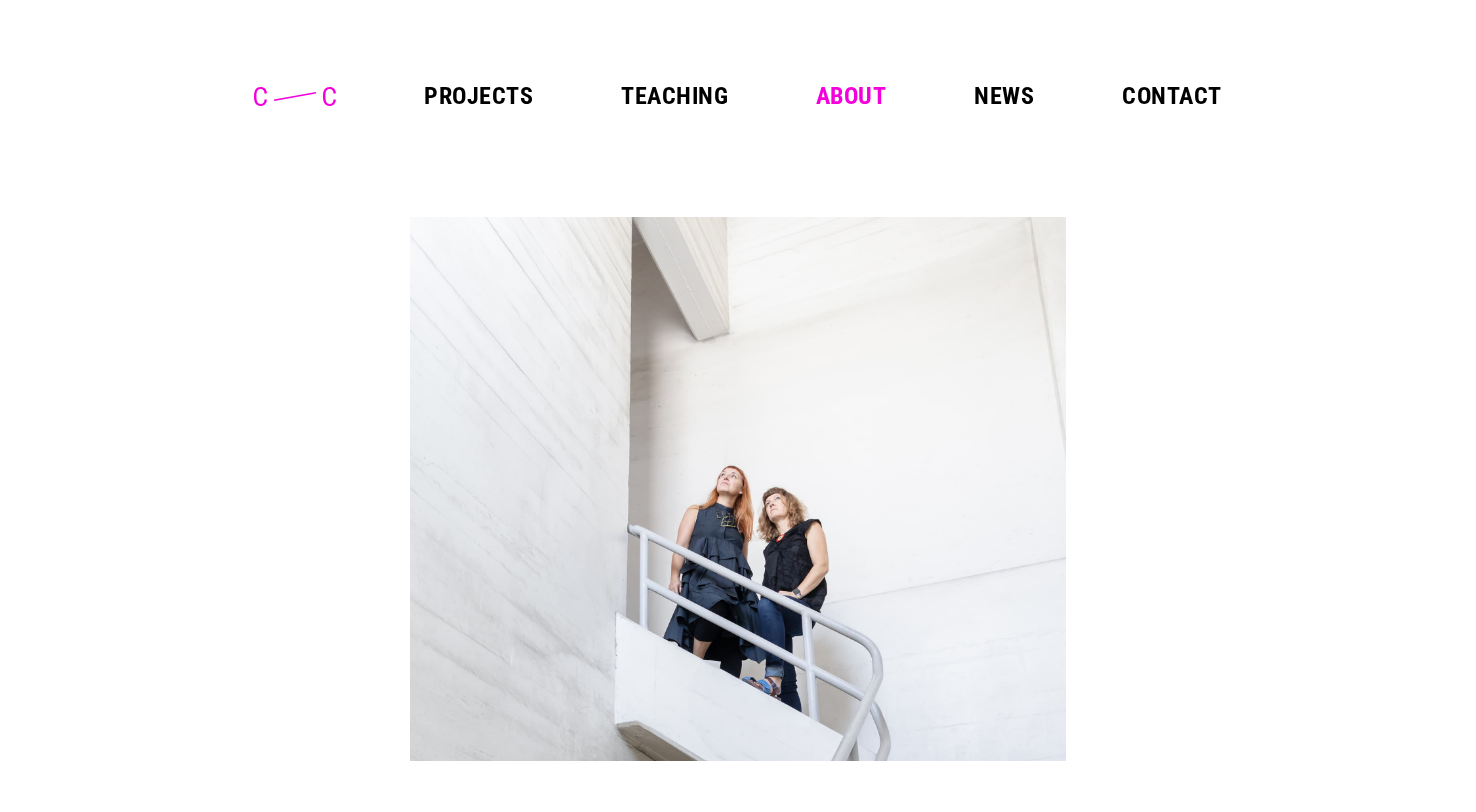scroll, scrollTop: 0, scrollLeft: 0, axis: both 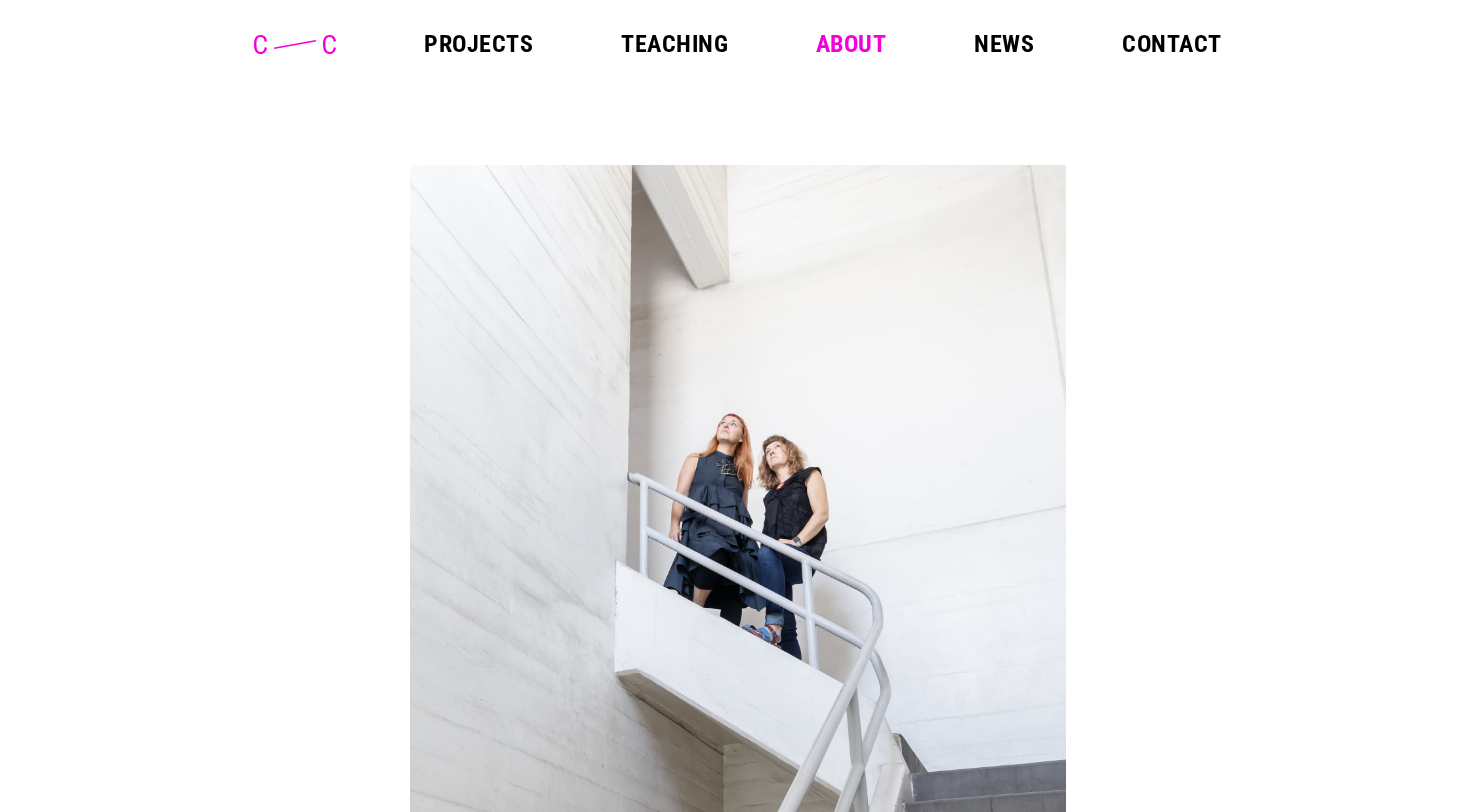 click on "Projects" at bounding box center [478, 44] 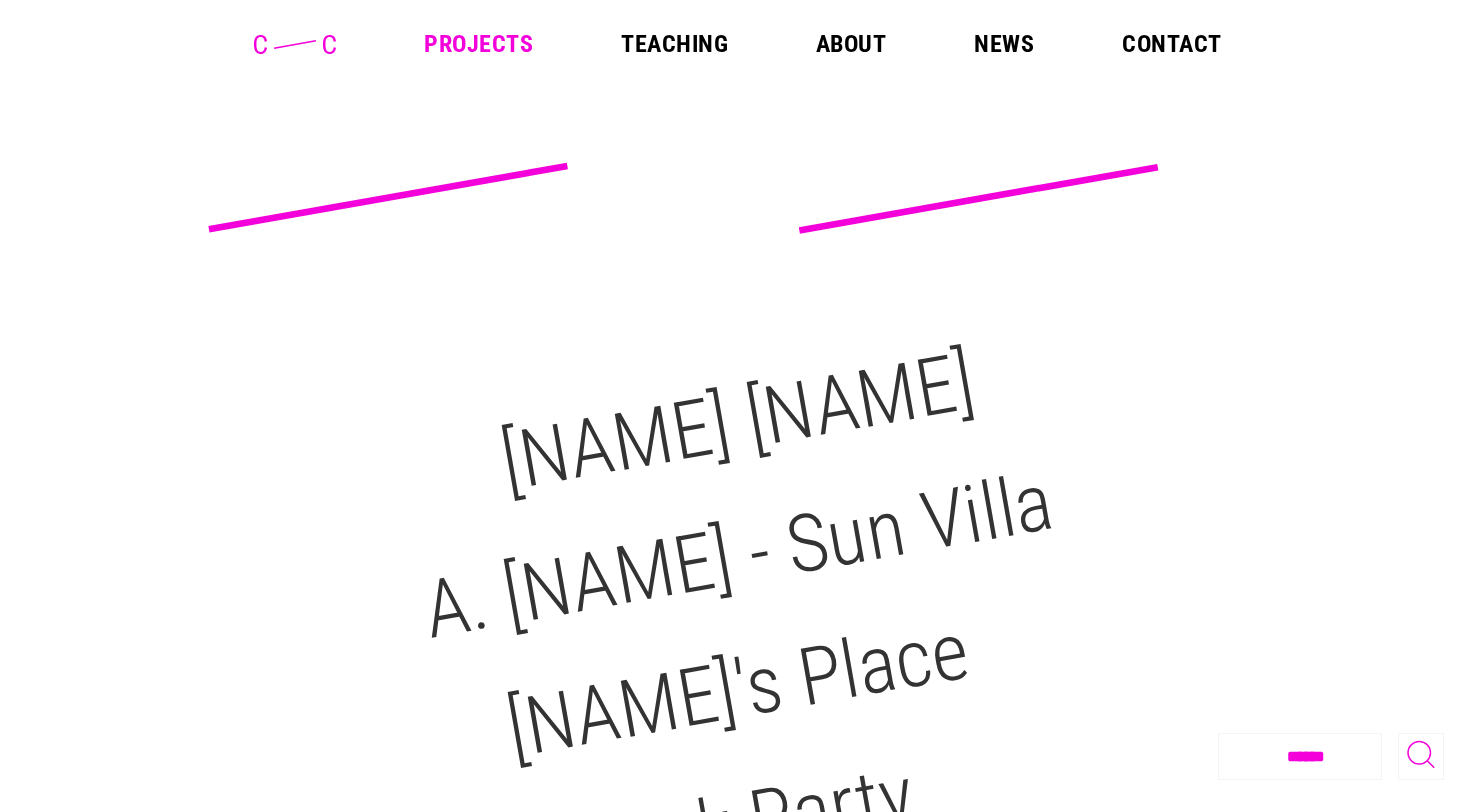 scroll, scrollTop: 0, scrollLeft: 0, axis: both 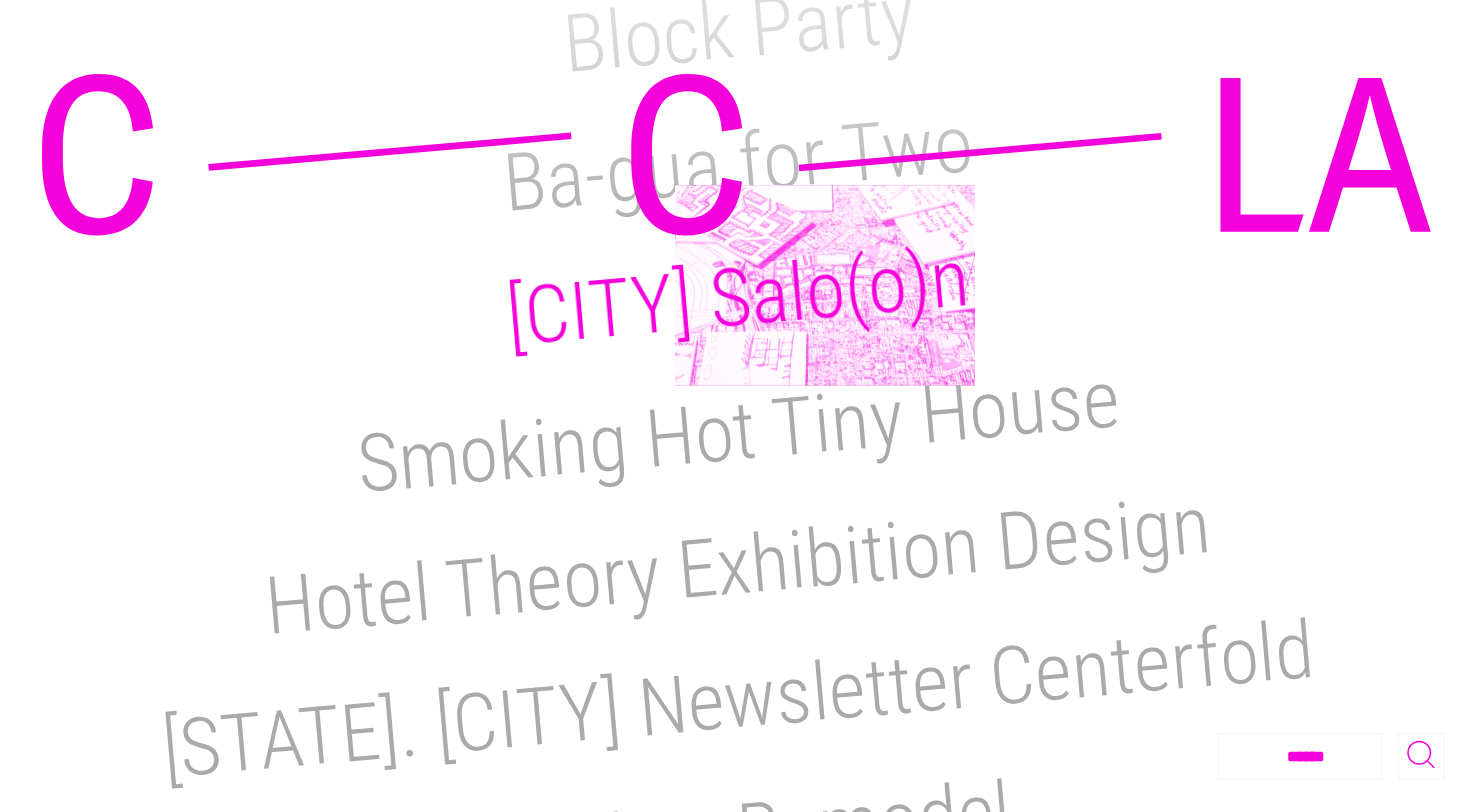 click on "Inglewood Salo(o)n" at bounding box center (738, 298) 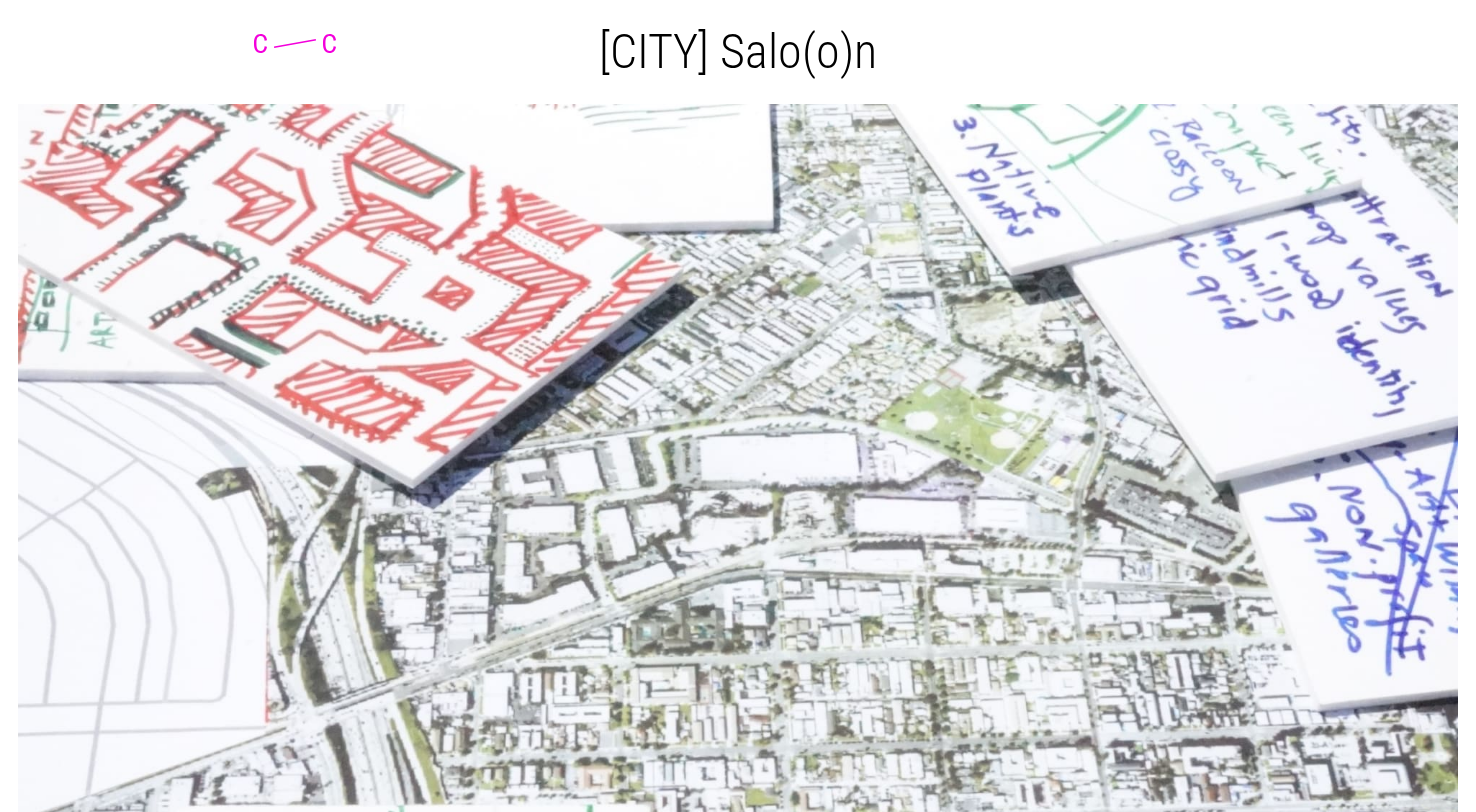 scroll, scrollTop: 0, scrollLeft: 0, axis: both 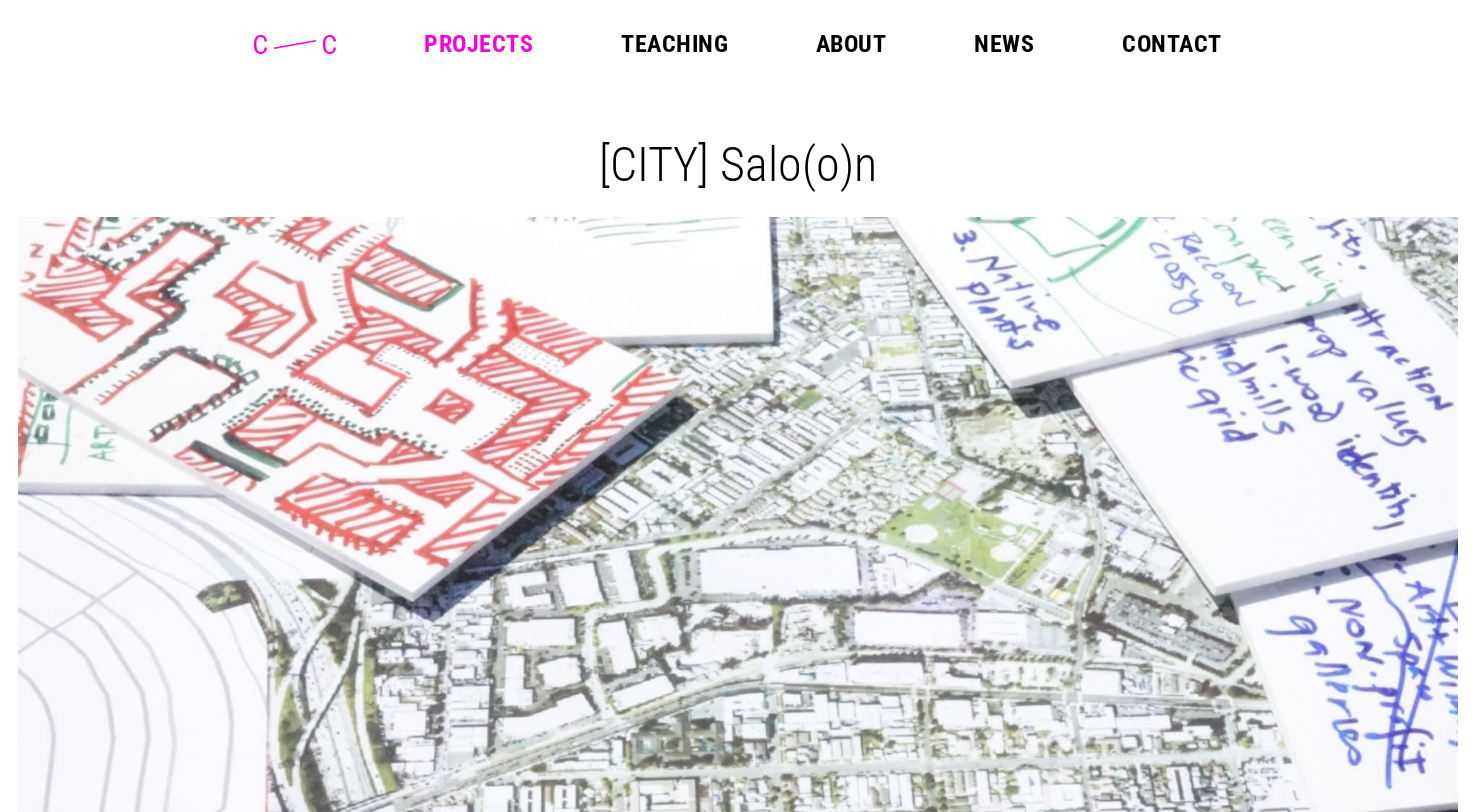 click on "Projects" at bounding box center [478, 44] 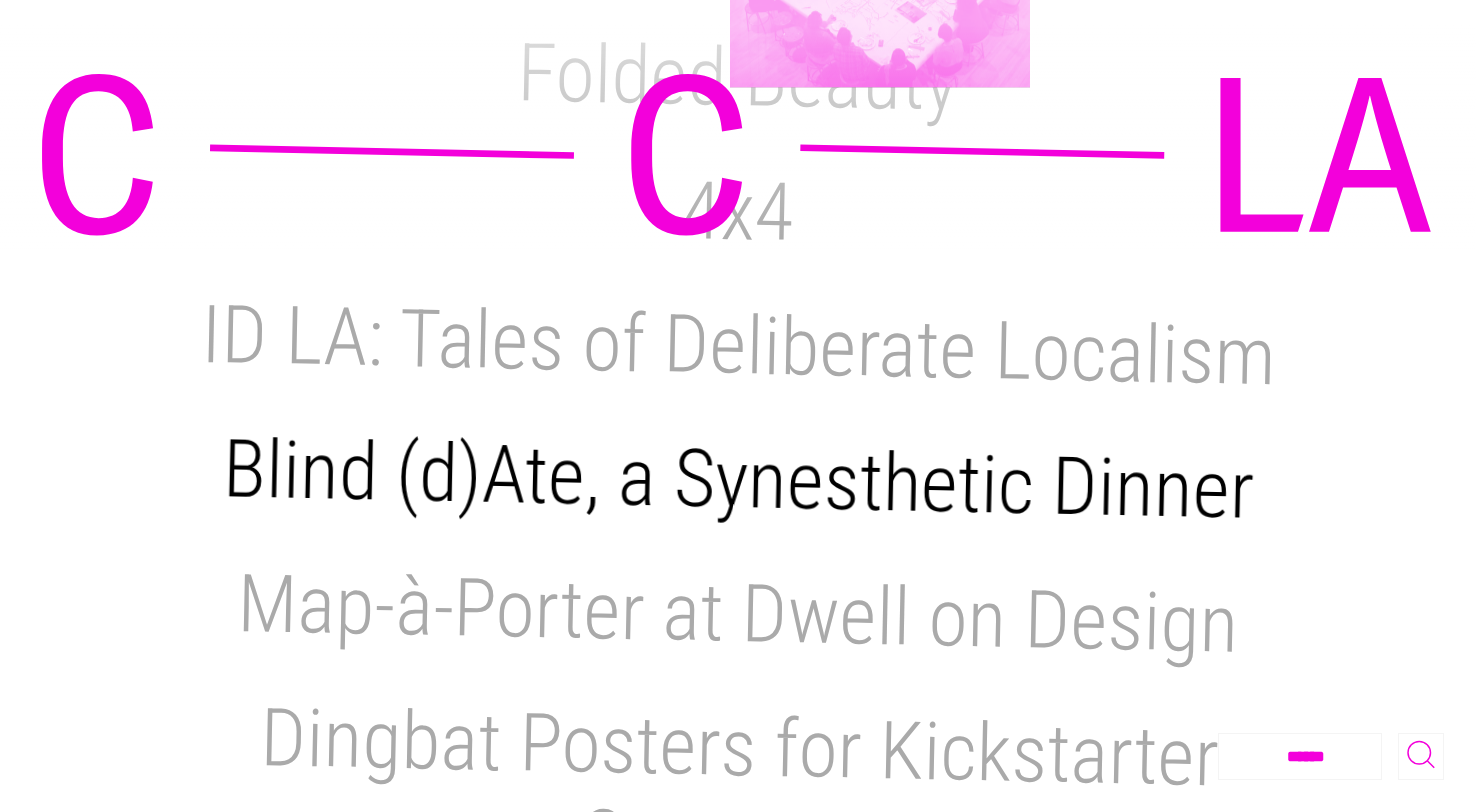scroll, scrollTop: 1820, scrollLeft: 0, axis: vertical 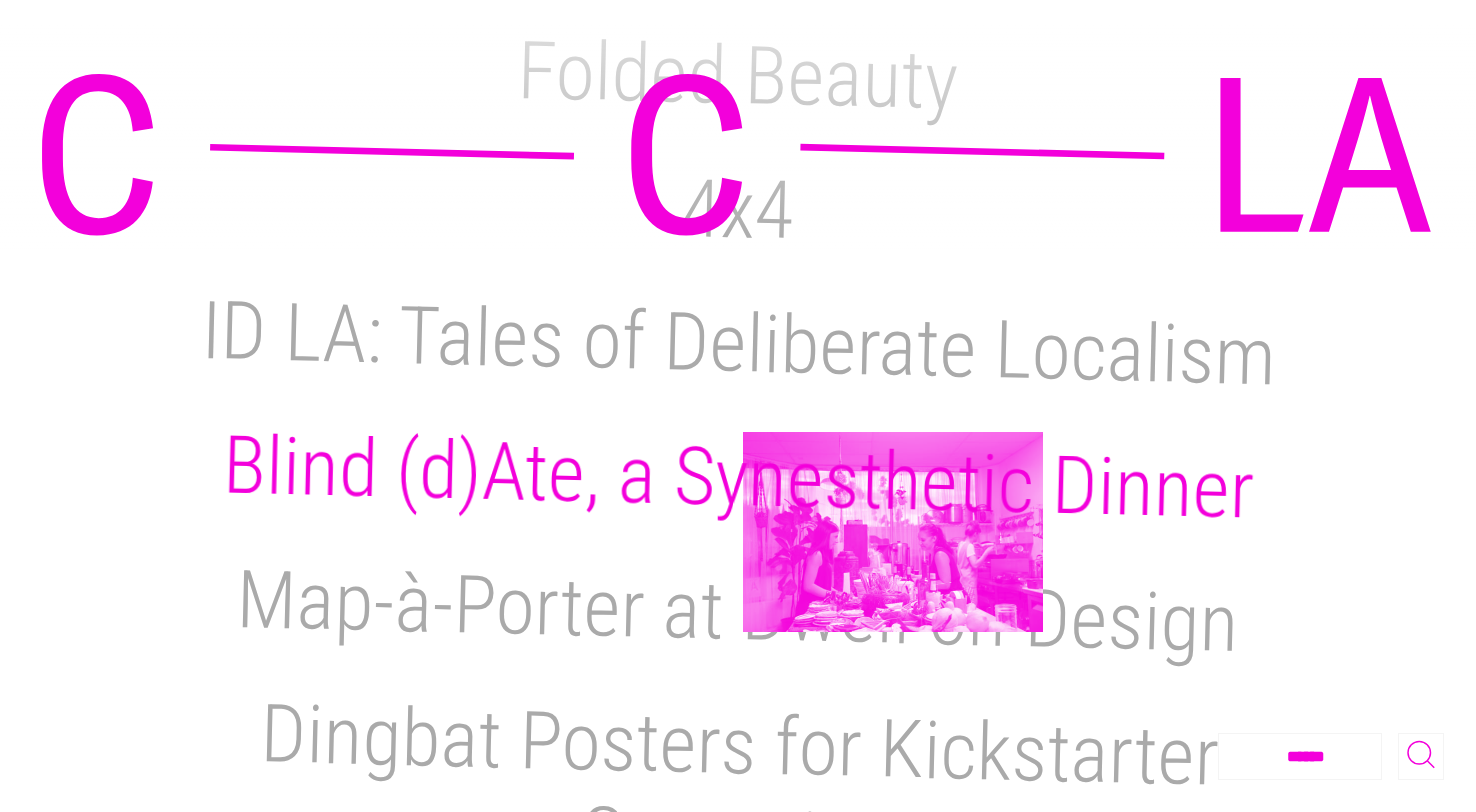 click on "Blind (d)Ate, a Synesthetic Dinner" at bounding box center (738, 477) 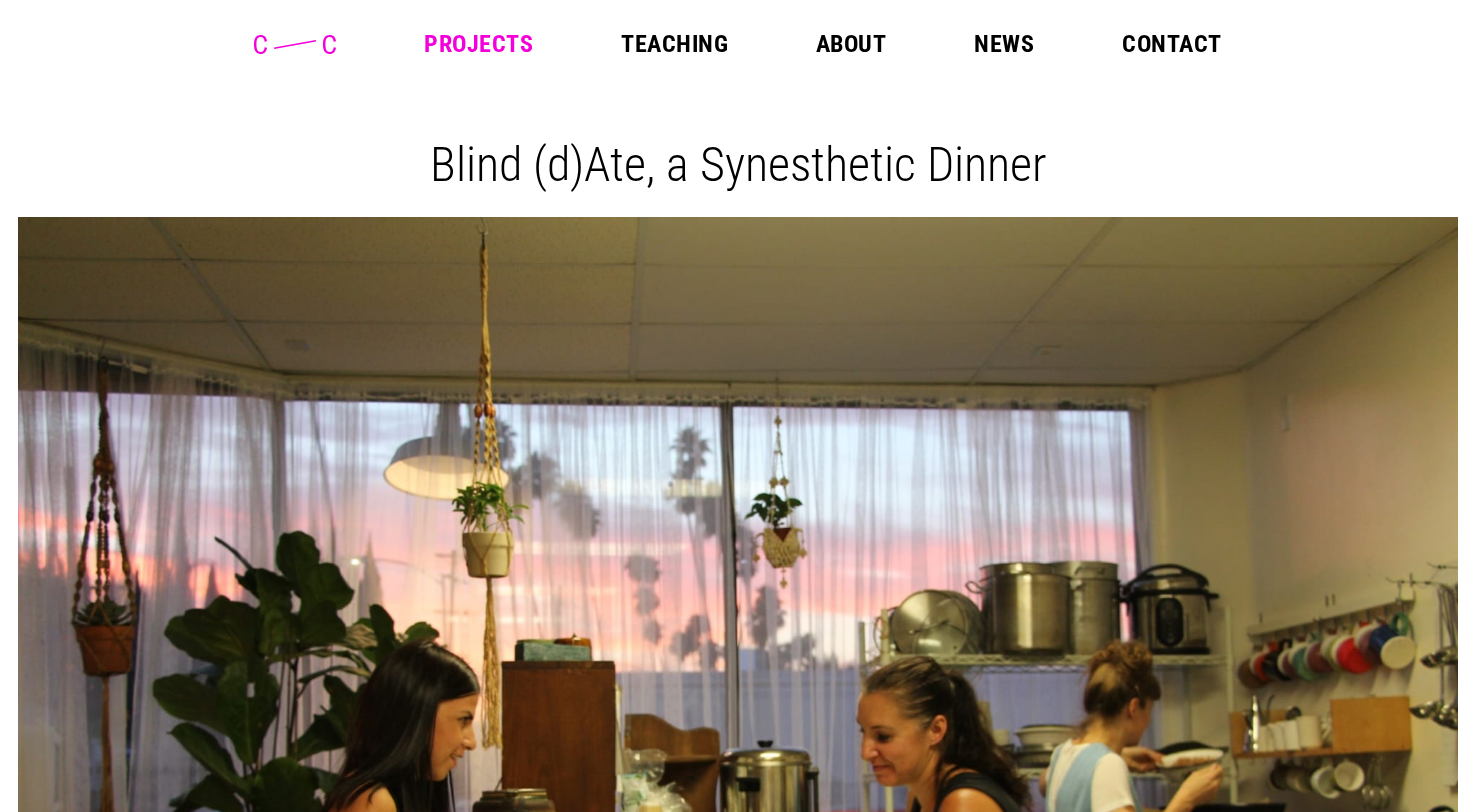 scroll, scrollTop: 0, scrollLeft: 0, axis: both 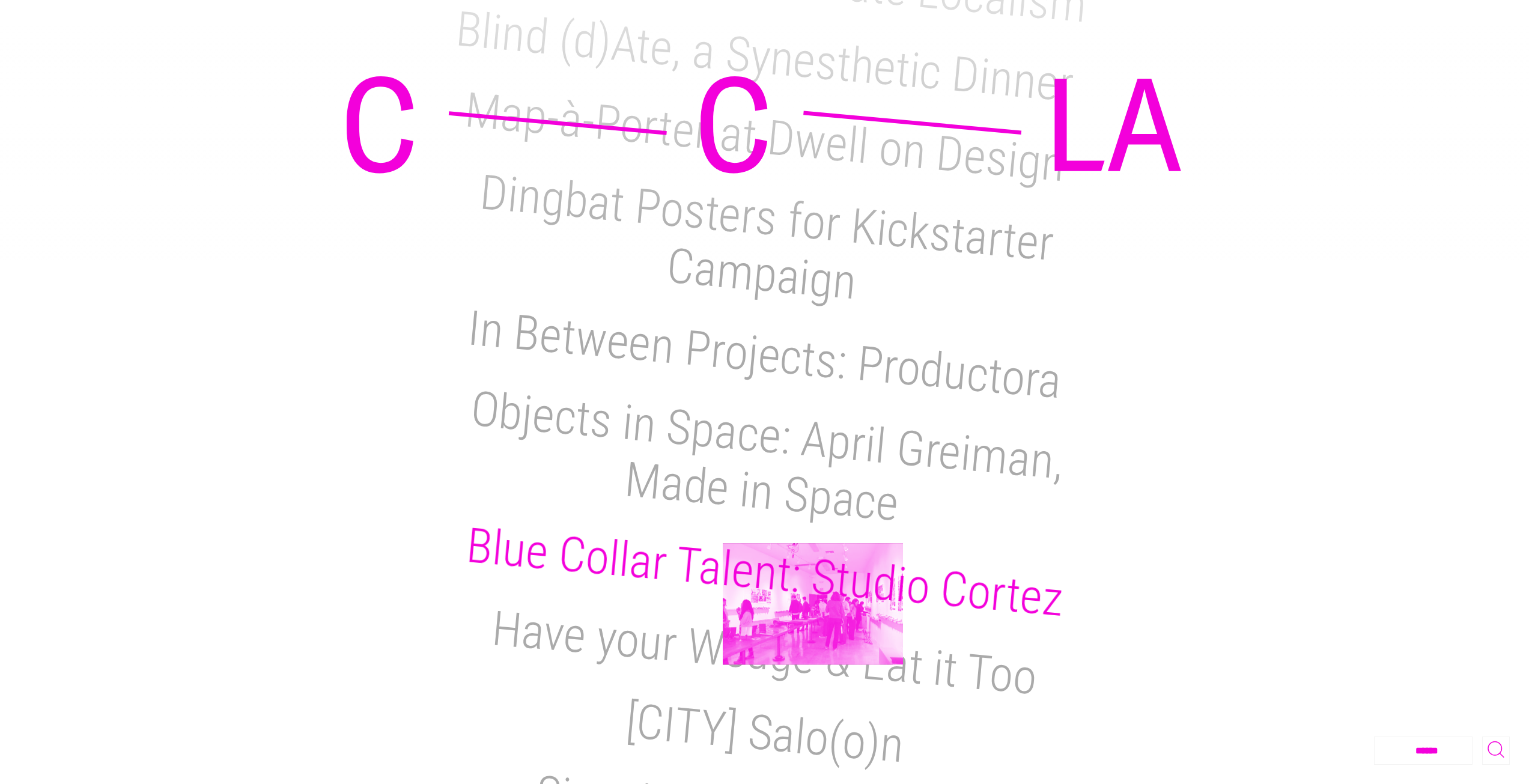 click on "Blue Collar Talent: Studio Cortez" at bounding box center (764, 573) 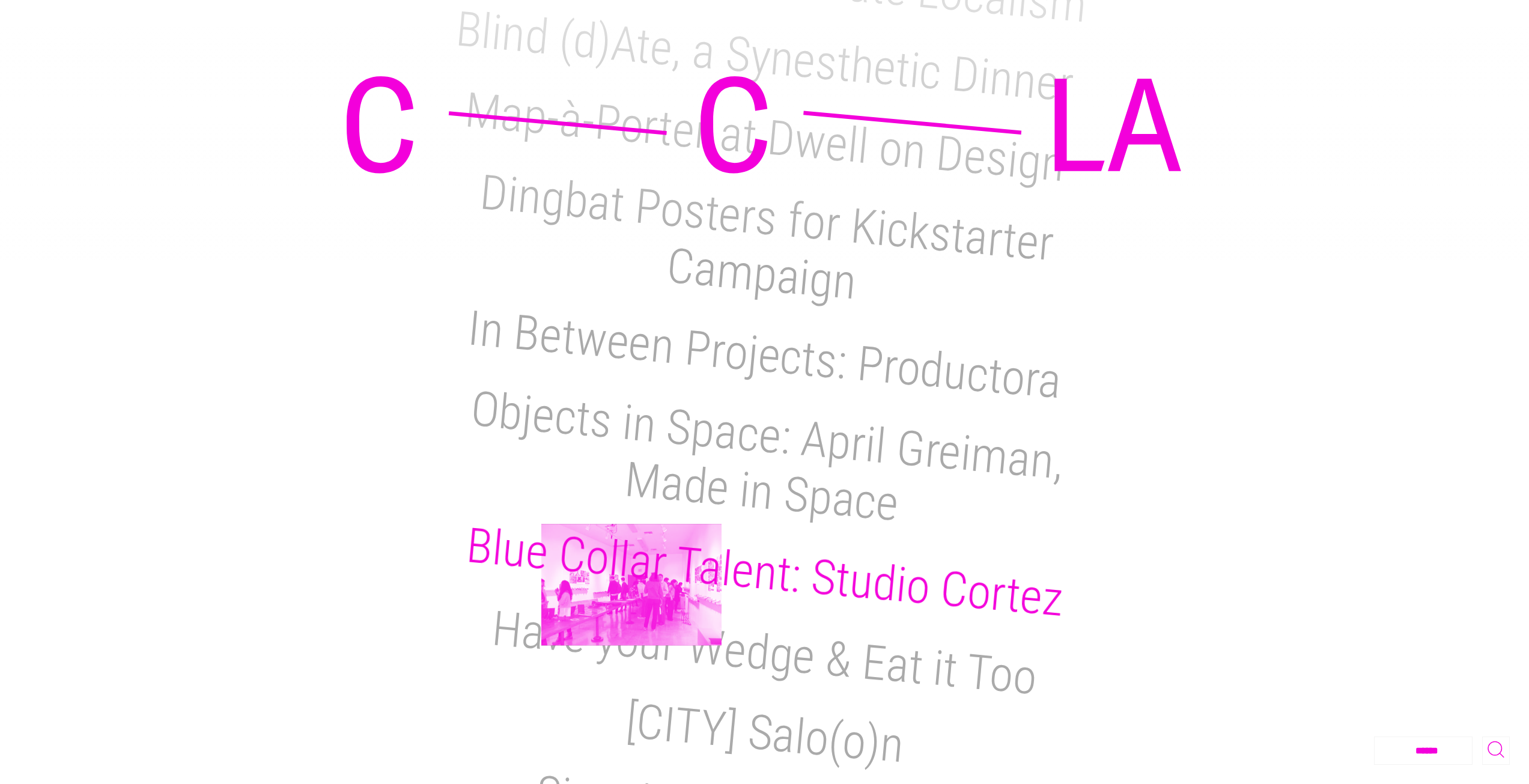 click on "Blue Collar Talent: Studio Cortez" at bounding box center (764, 573) 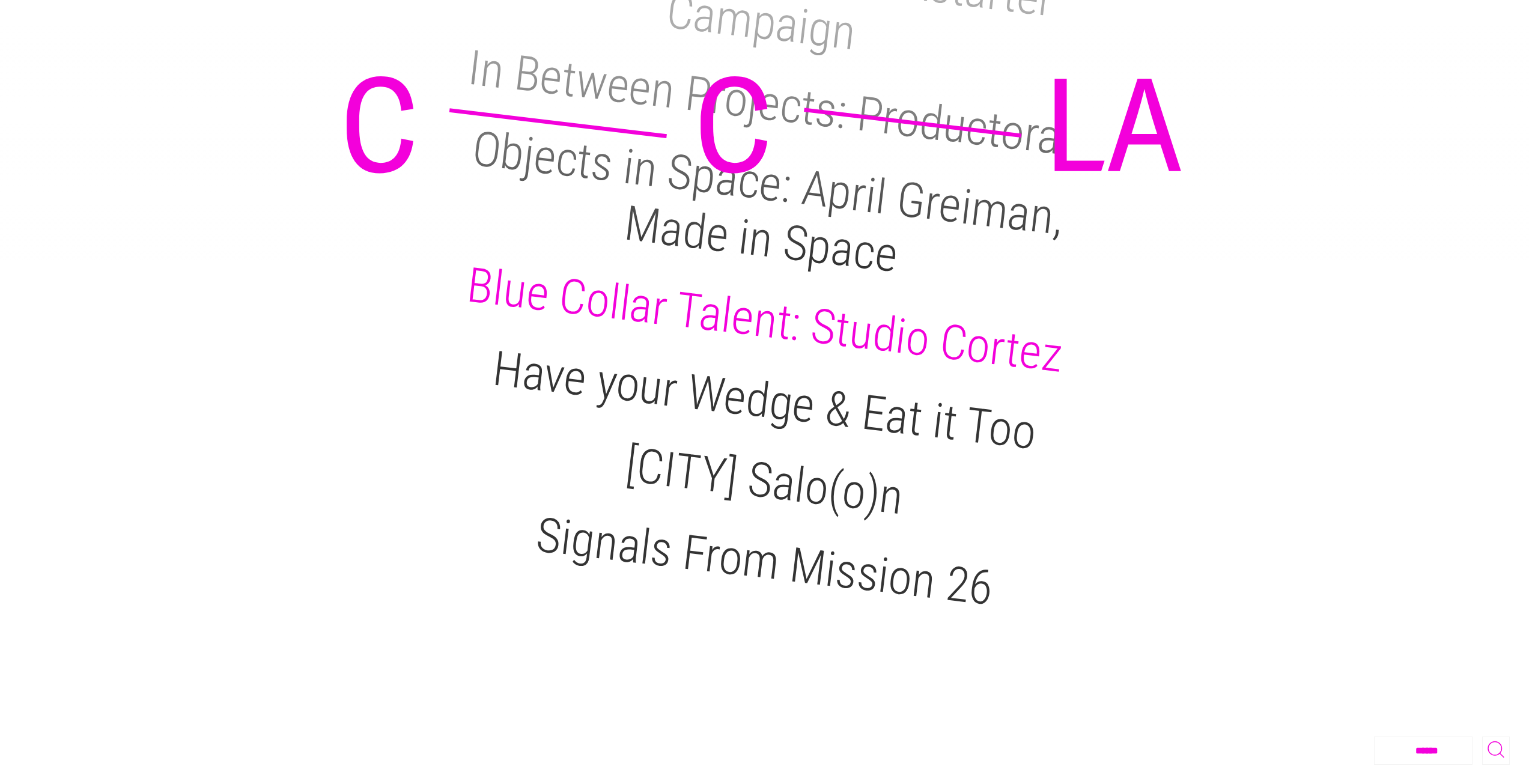 scroll, scrollTop: 1860, scrollLeft: 0, axis: vertical 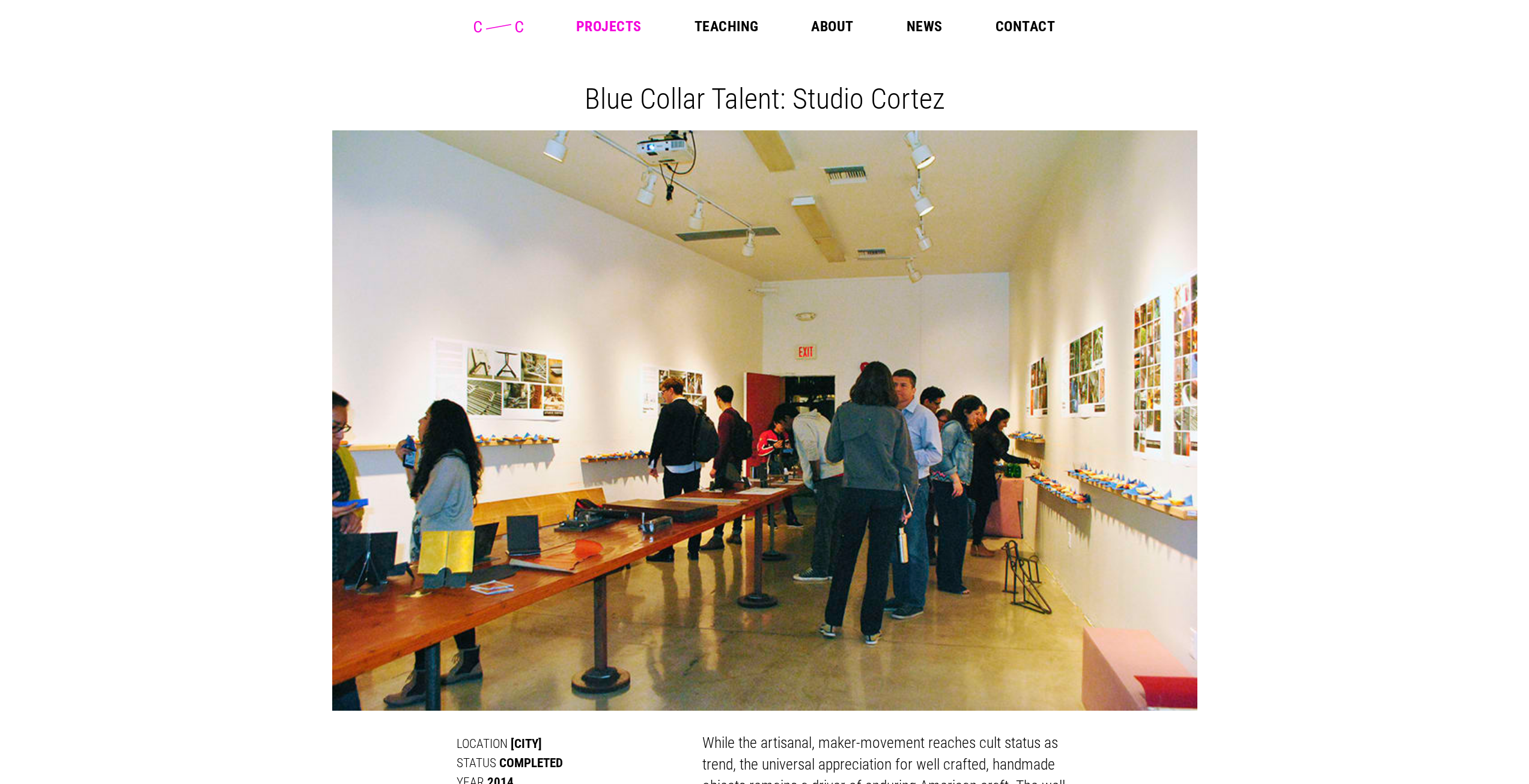 click at bounding box center [765, 421] 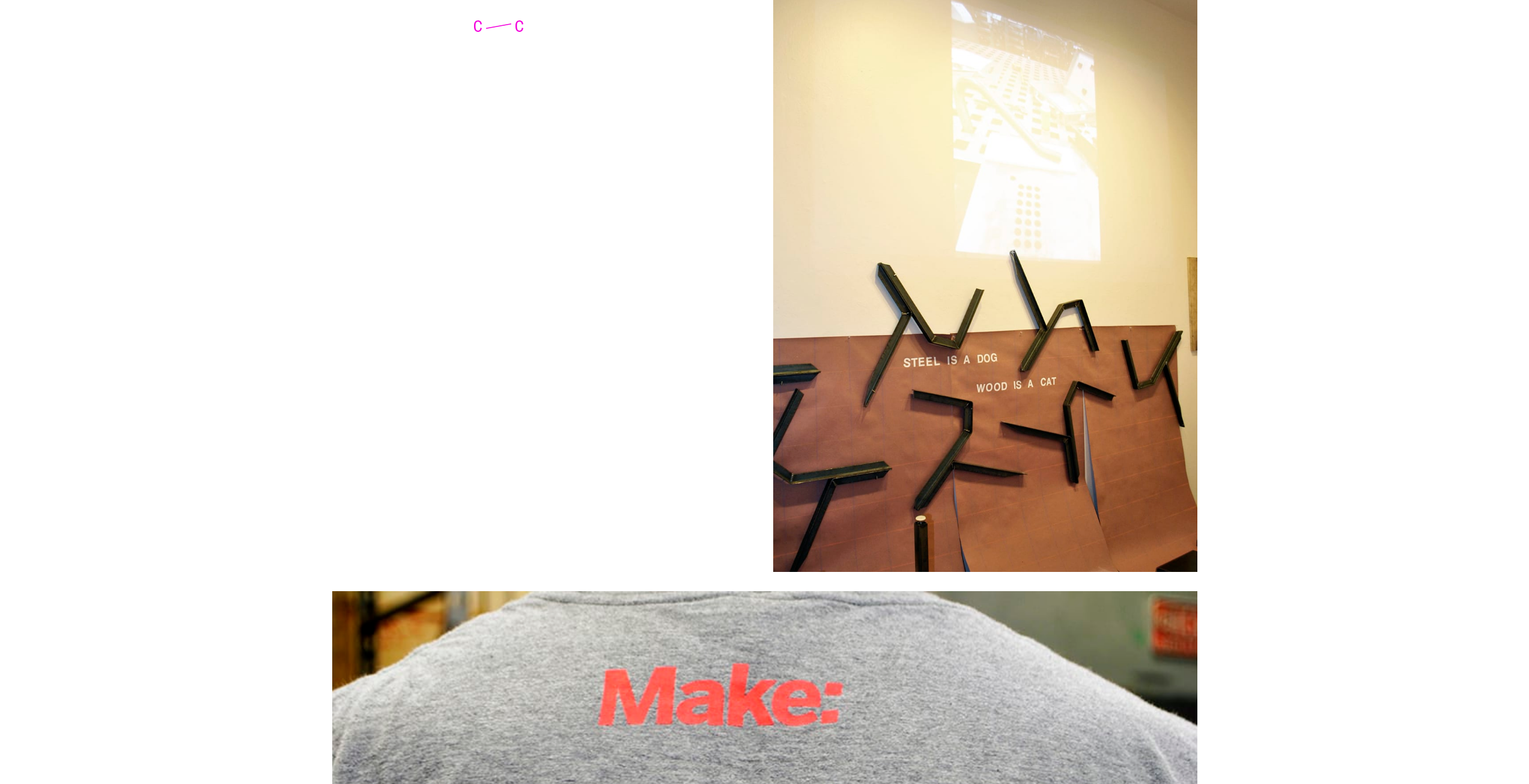 scroll, scrollTop: 2061, scrollLeft: 0, axis: vertical 